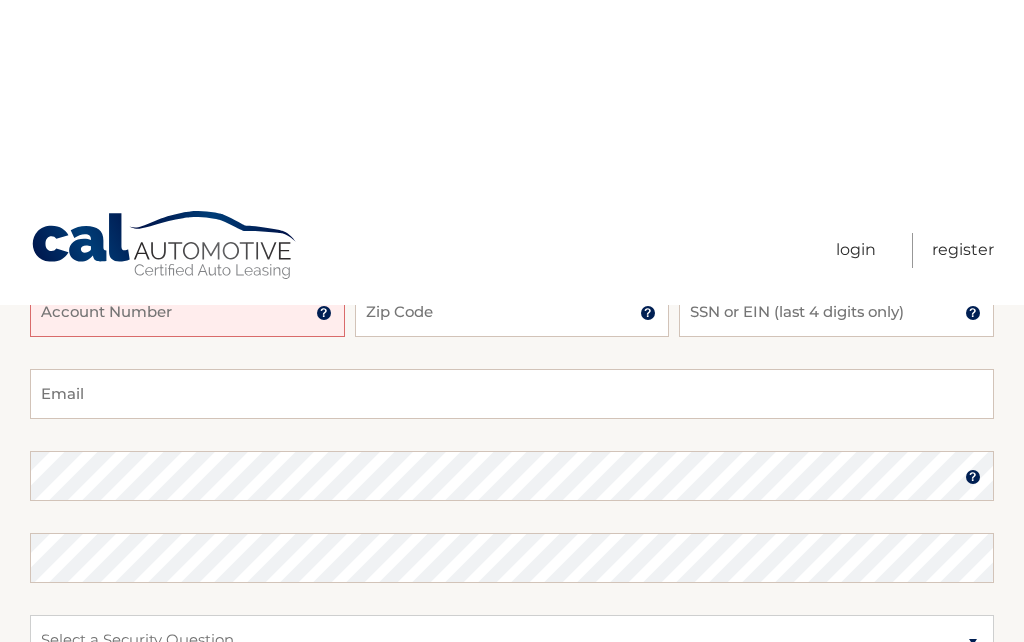 scroll, scrollTop: 0, scrollLeft: 0, axis: both 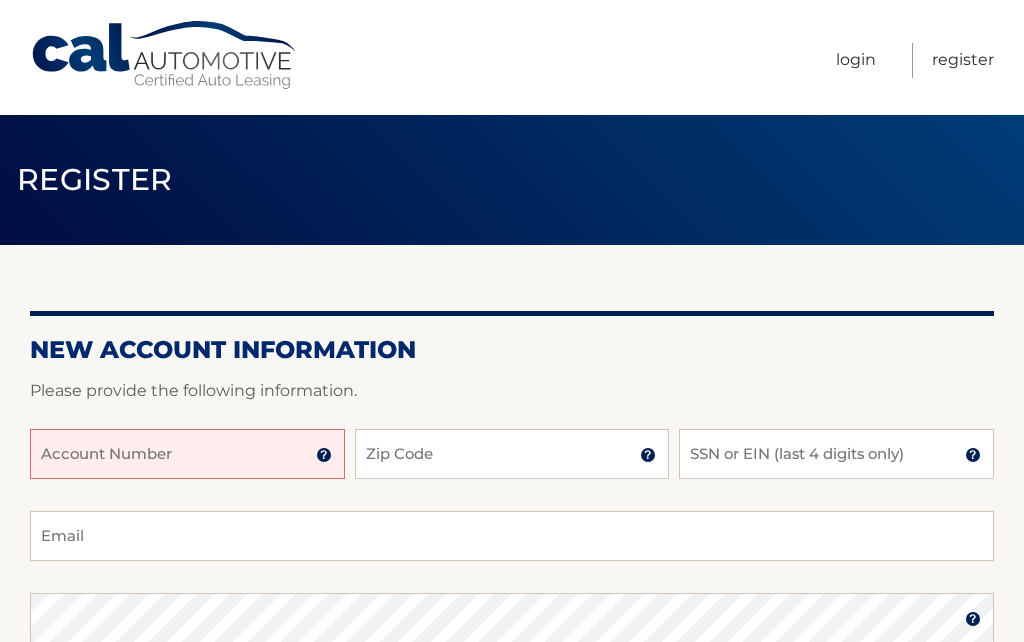 click on "Account Number" at bounding box center [187, 454] 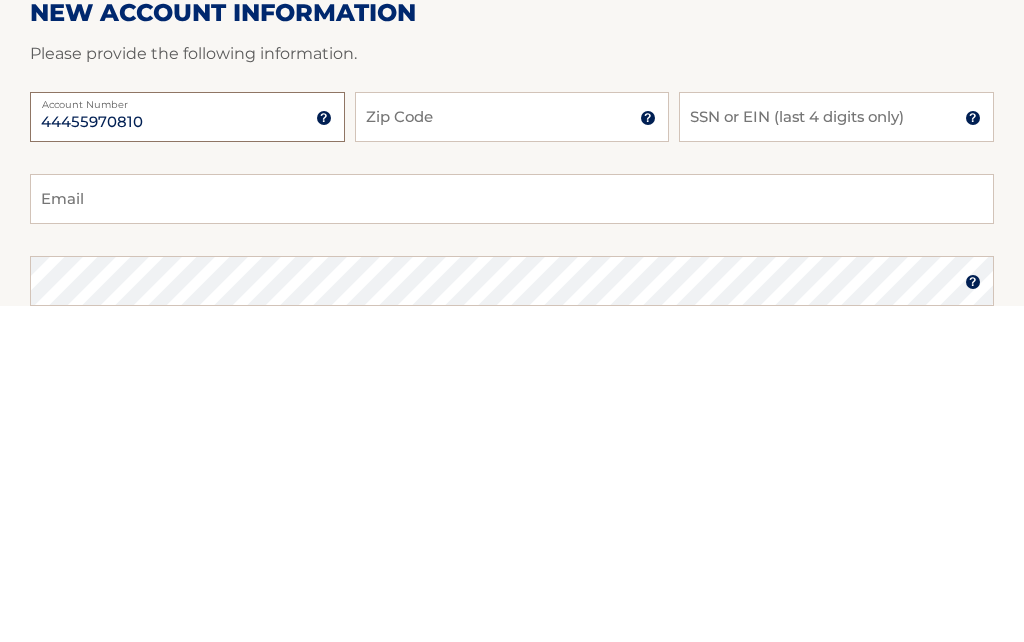type on "44455970810" 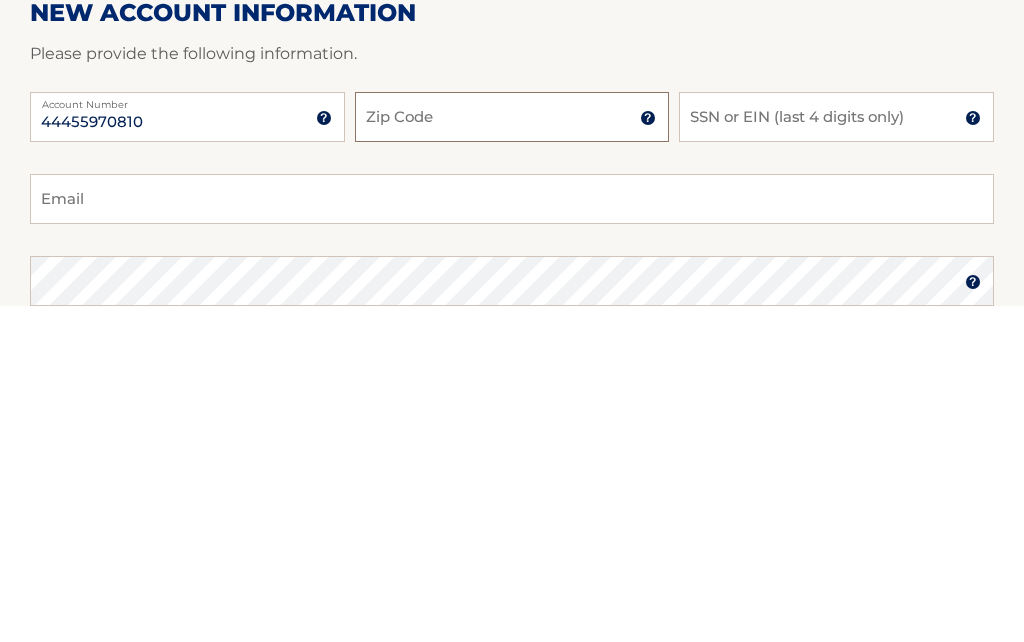 click on "Zip Code" at bounding box center (512, 454) 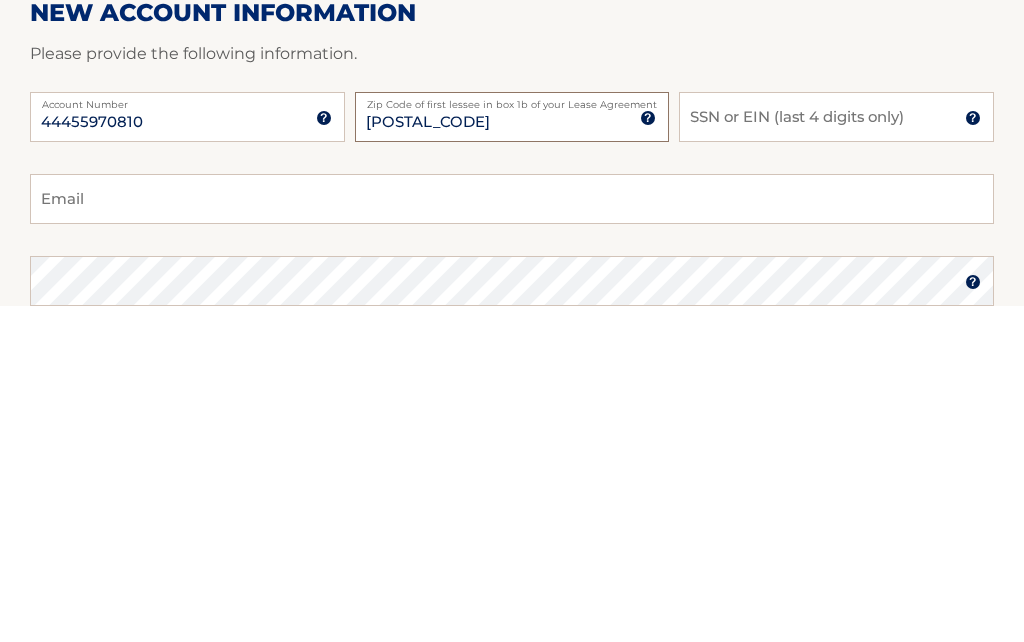 type on "07726" 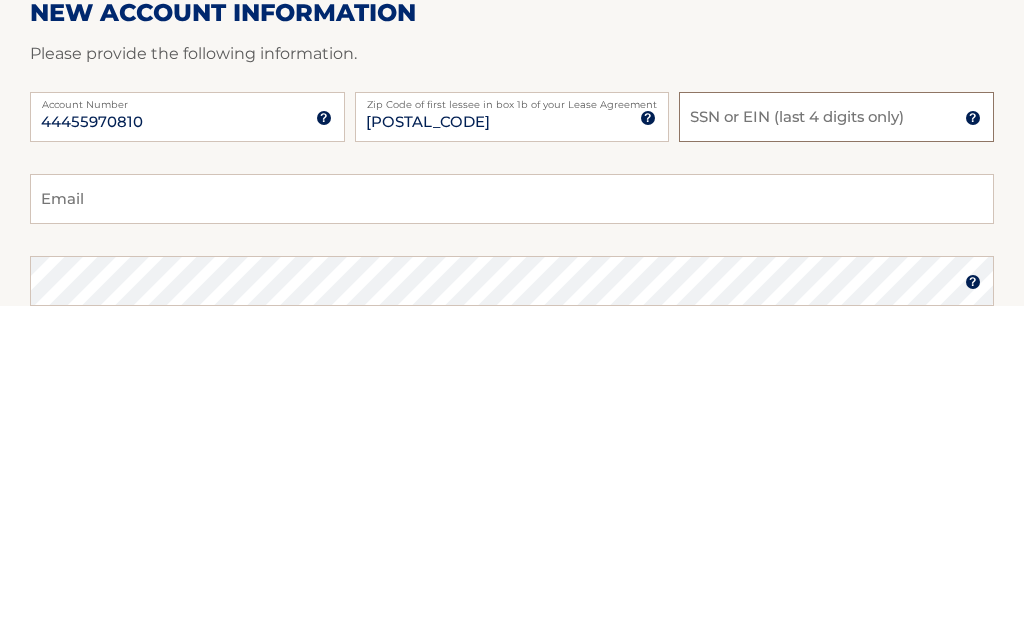 click on "SSN or EIN (last 4 digits only)" at bounding box center [836, 454] 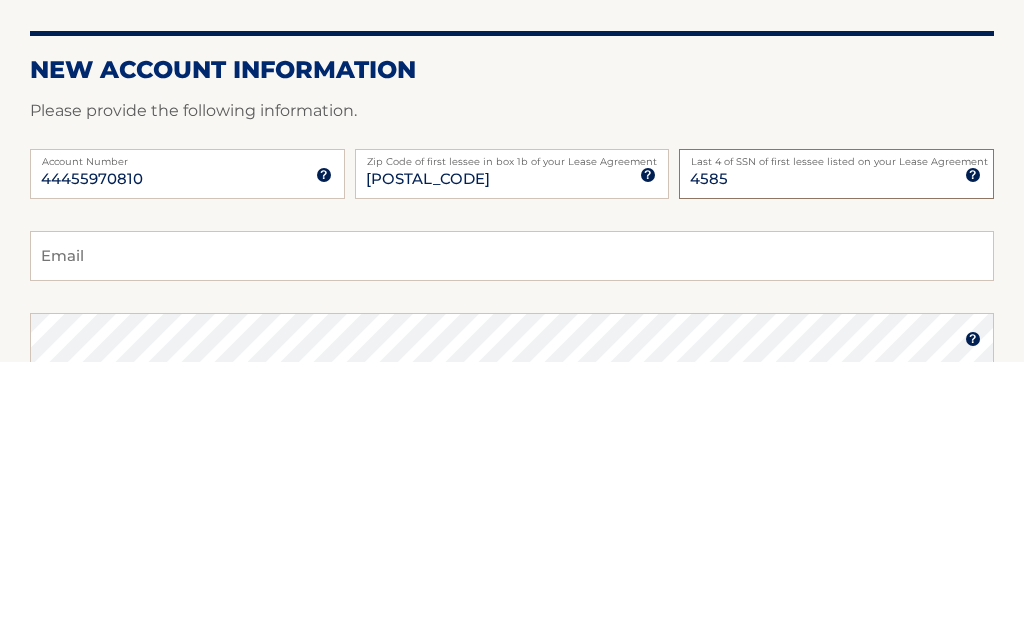 type on "4585" 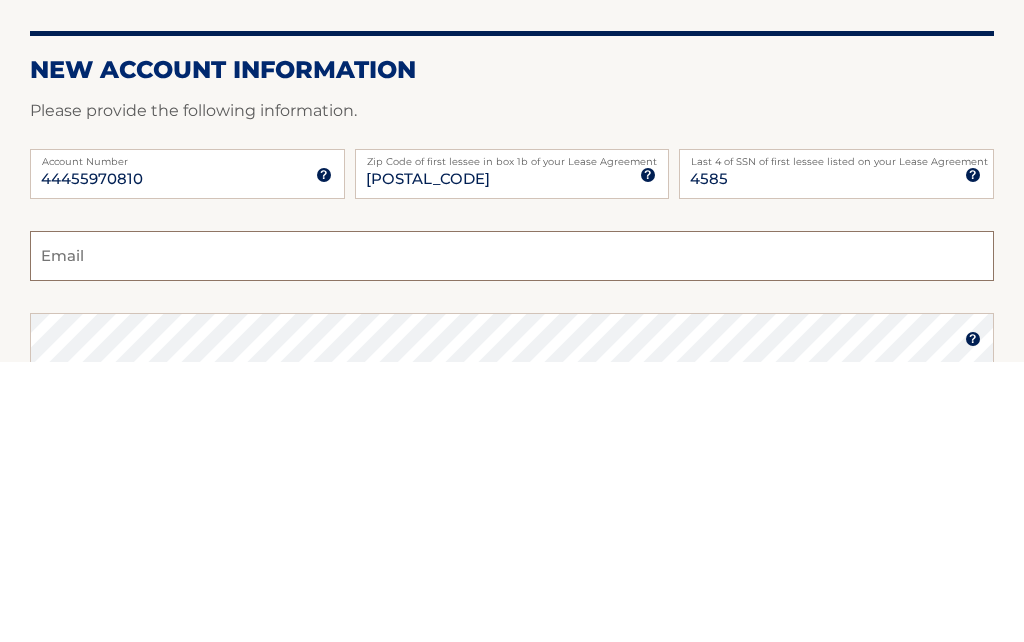 click on "Email" at bounding box center (512, 536) 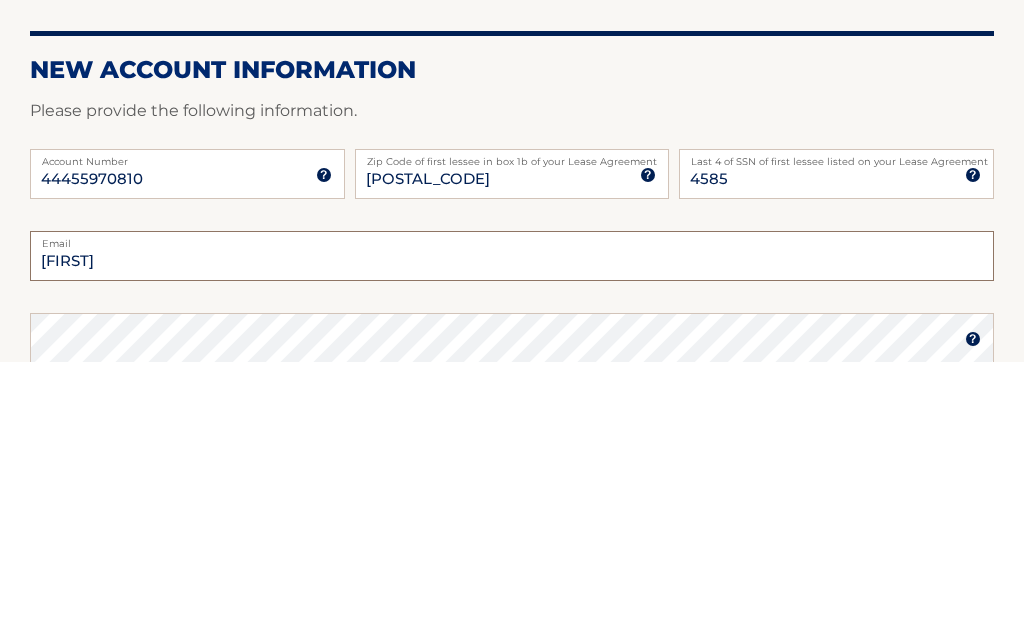 type on "Jgoldst27@aol.com" 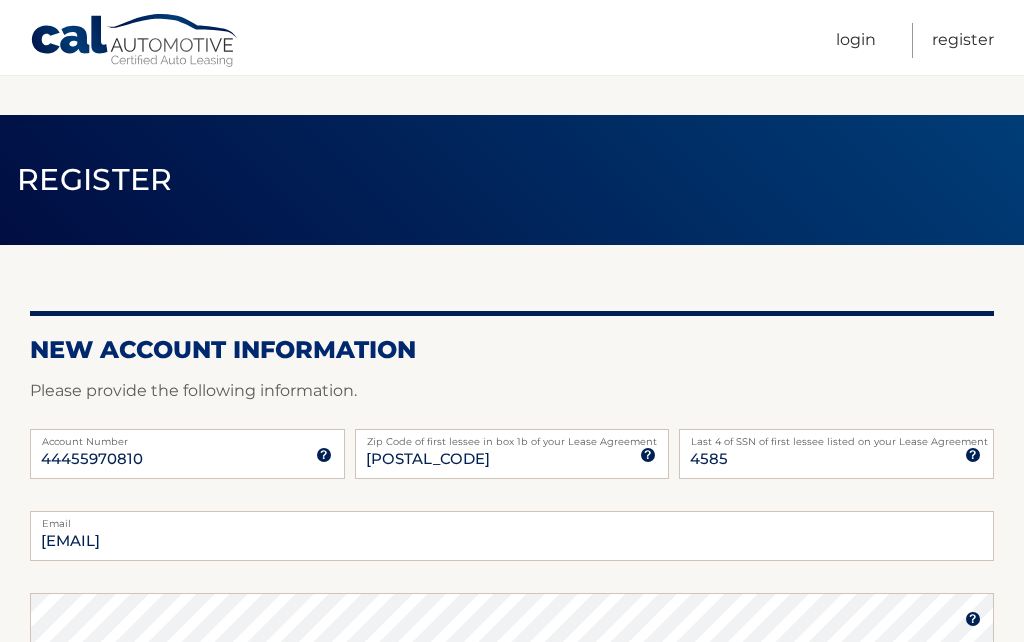 scroll, scrollTop: 425, scrollLeft: 0, axis: vertical 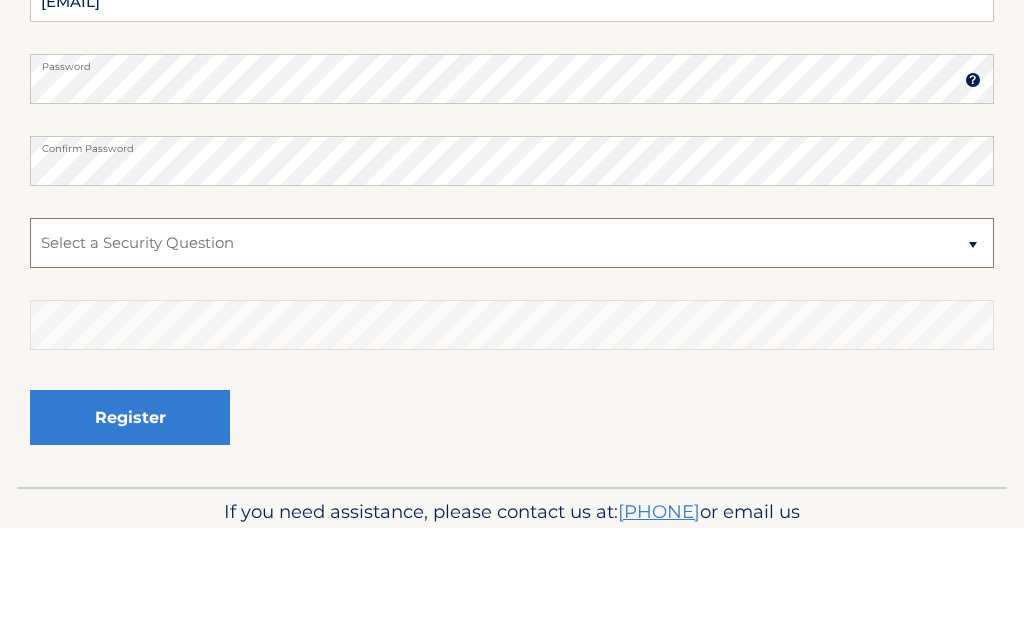 click on "Select a Security Question
What was the name of your elementary school?
What is your mother’s maiden name?
What street did you live on in the third grade?
In what city or town was your first job?
What was your childhood phone number including area code? (e.g., 000-000-0000)" at bounding box center (512, 357) 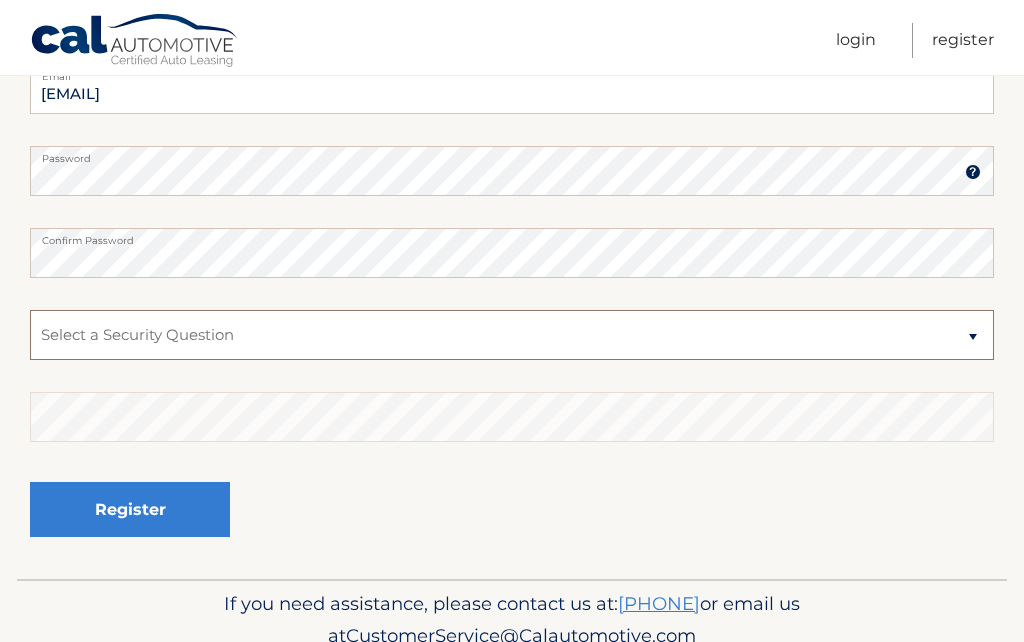 select on "3" 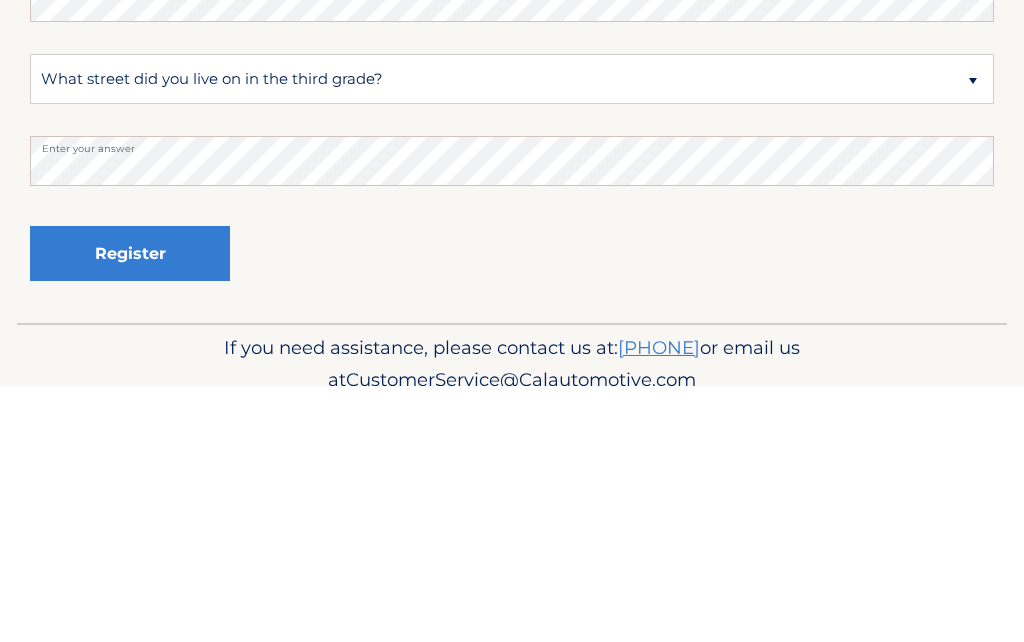 click on "Register" at bounding box center (130, 509) 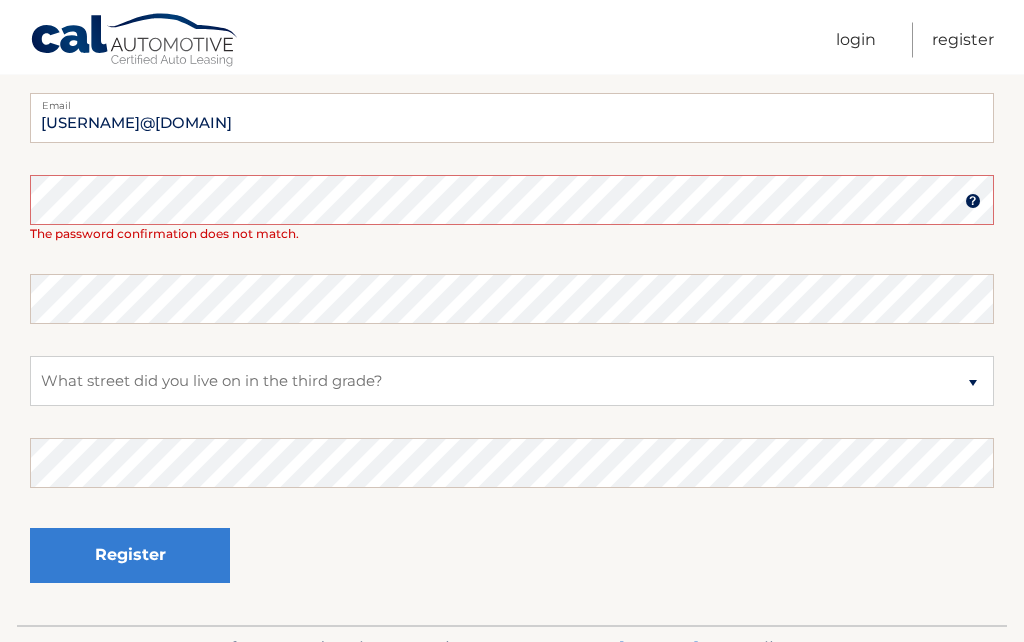 scroll, scrollTop: 481, scrollLeft: 0, axis: vertical 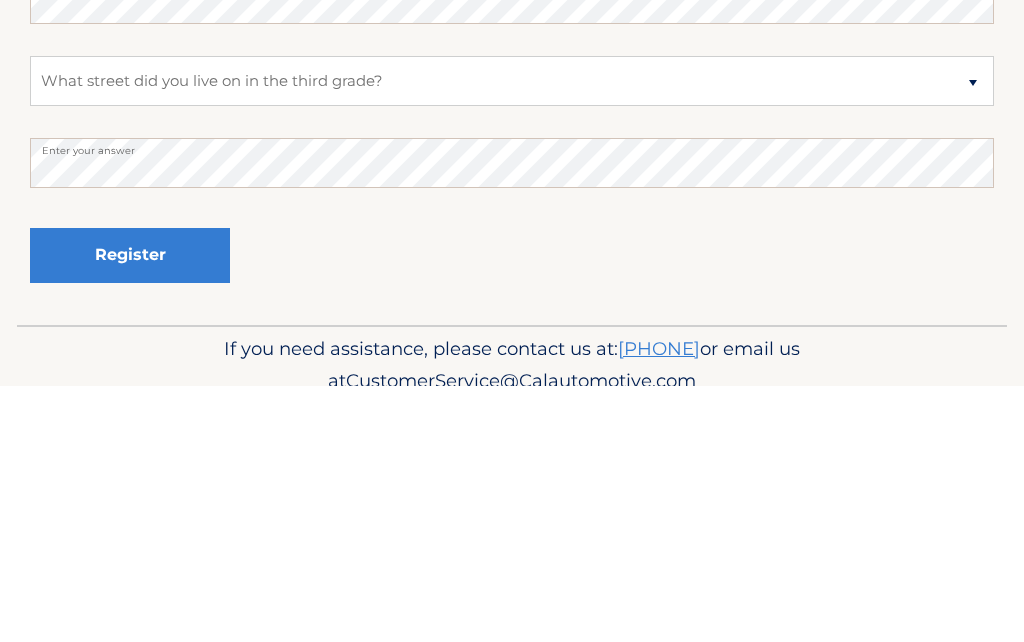 click on "Register" at bounding box center (130, 511) 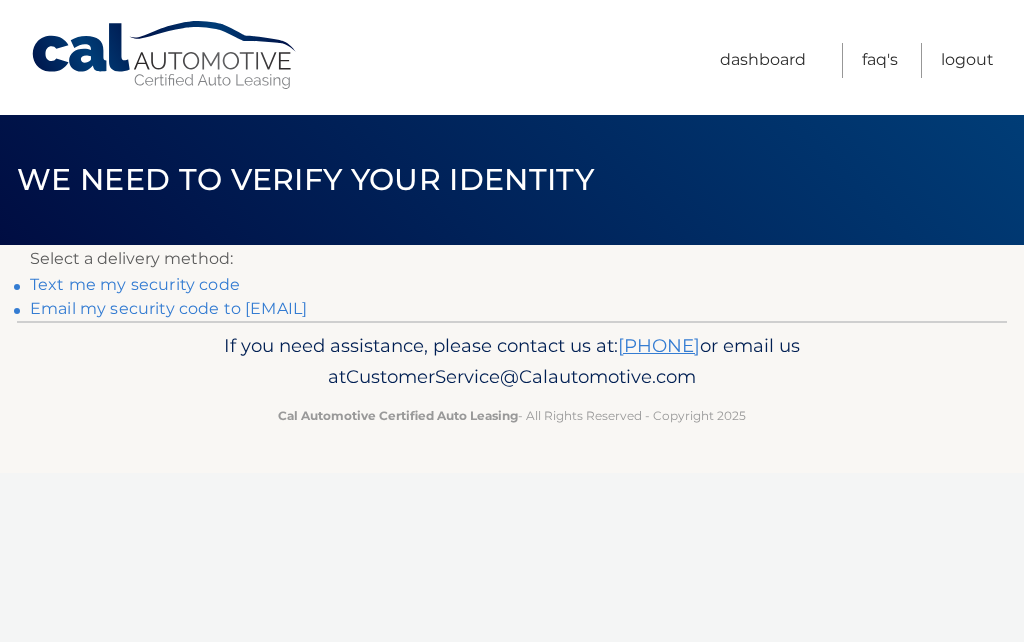 scroll, scrollTop: 0, scrollLeft: 0, axis: both 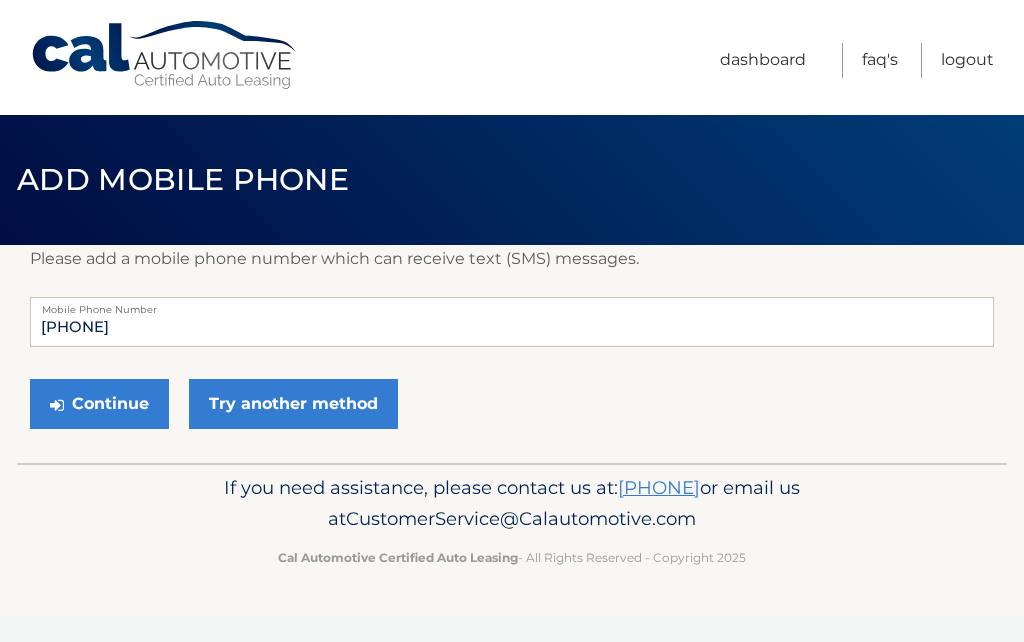 click on "Continue" at bounding box center [99, 404] 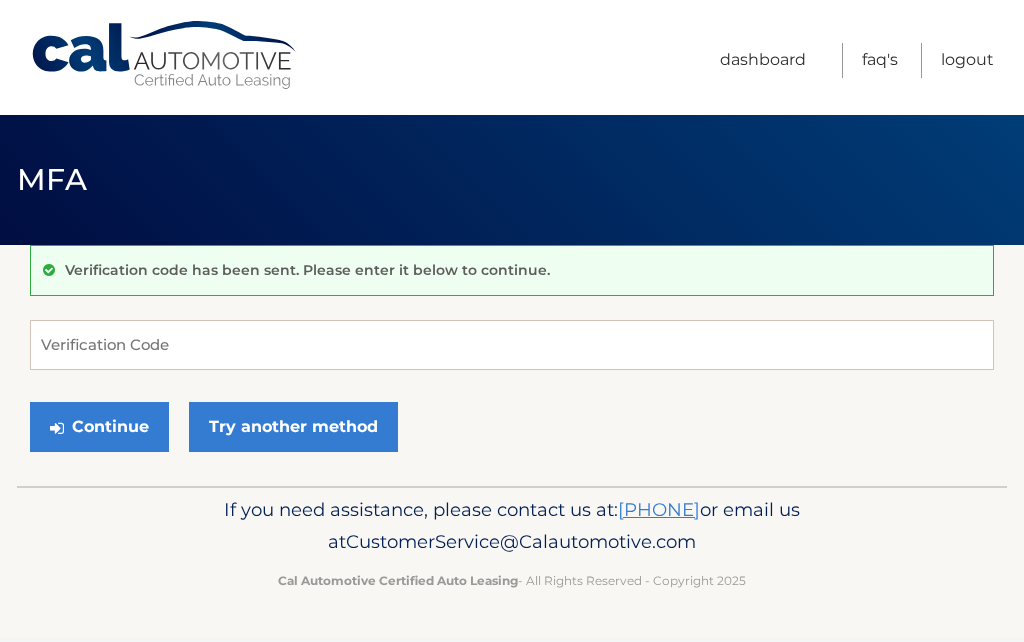 scroll, scrollTop: 0, scrollLeft: 0, axis: both 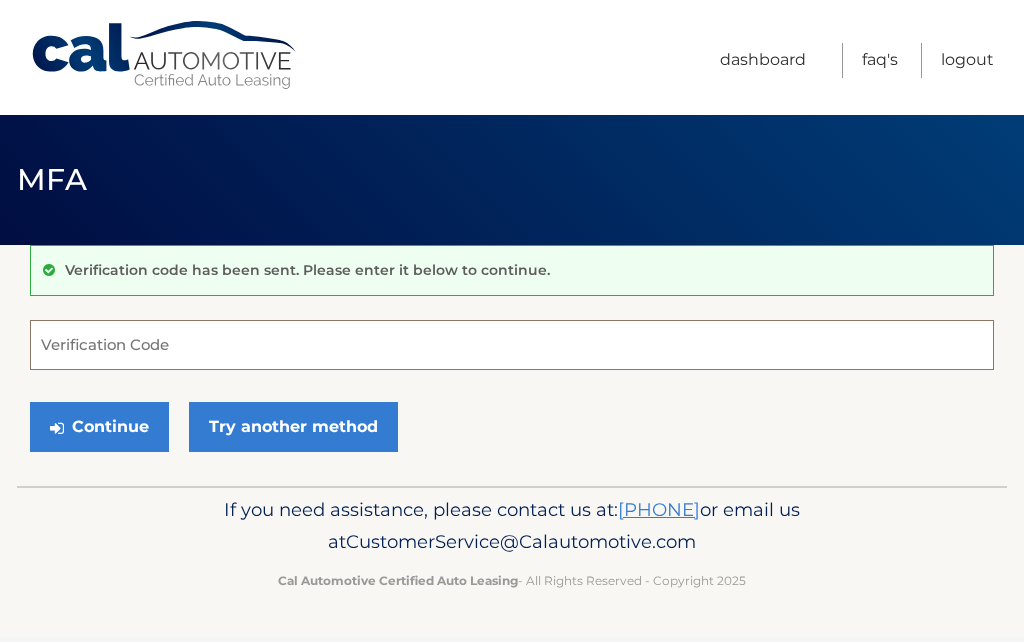 click on "Verification Code" at bounding box center (512, 345) 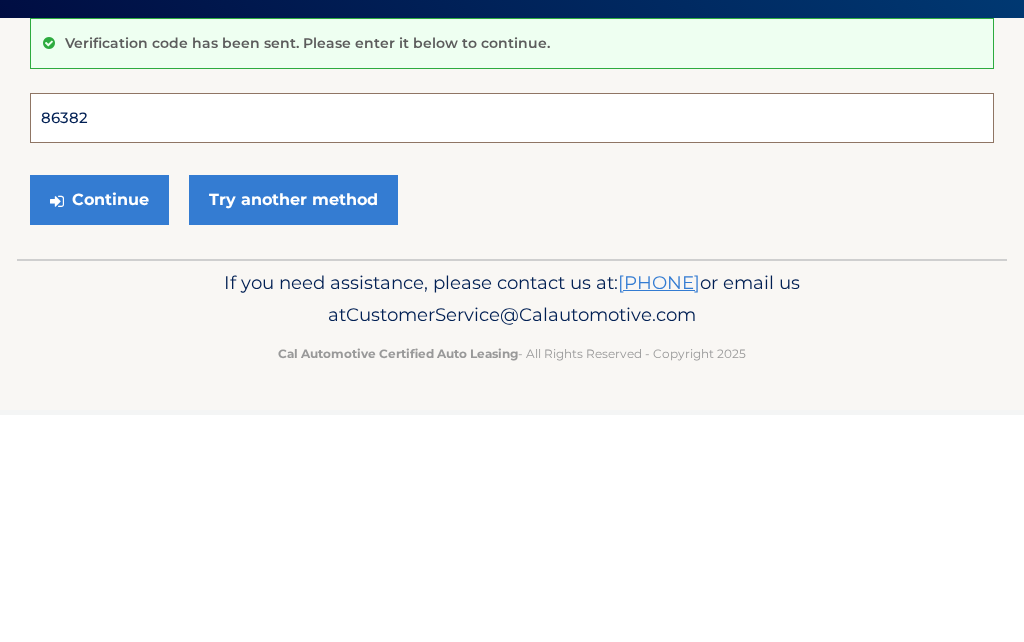 type on "863824" 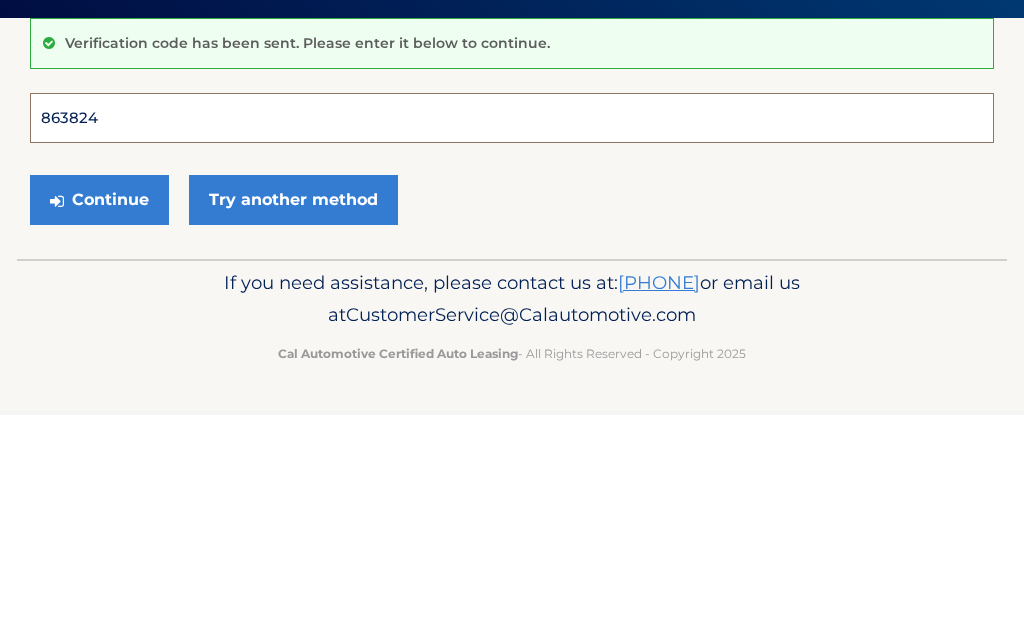 click on "Continue" at bounding box center [99, 427] 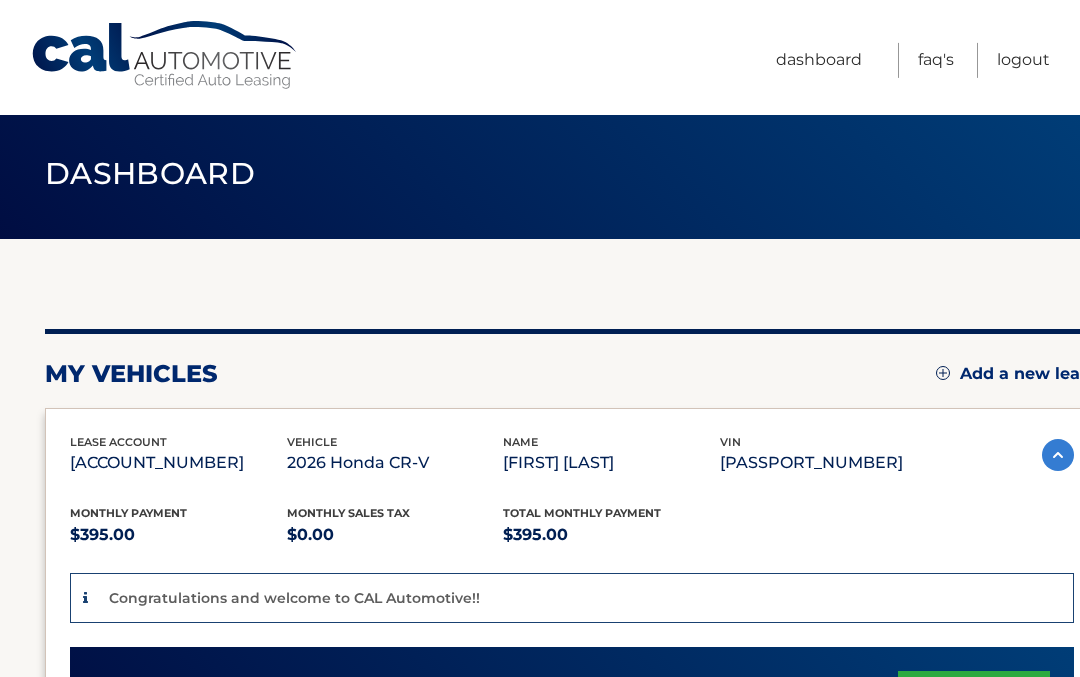 click on "lease account" at bounding box center [118, 442] 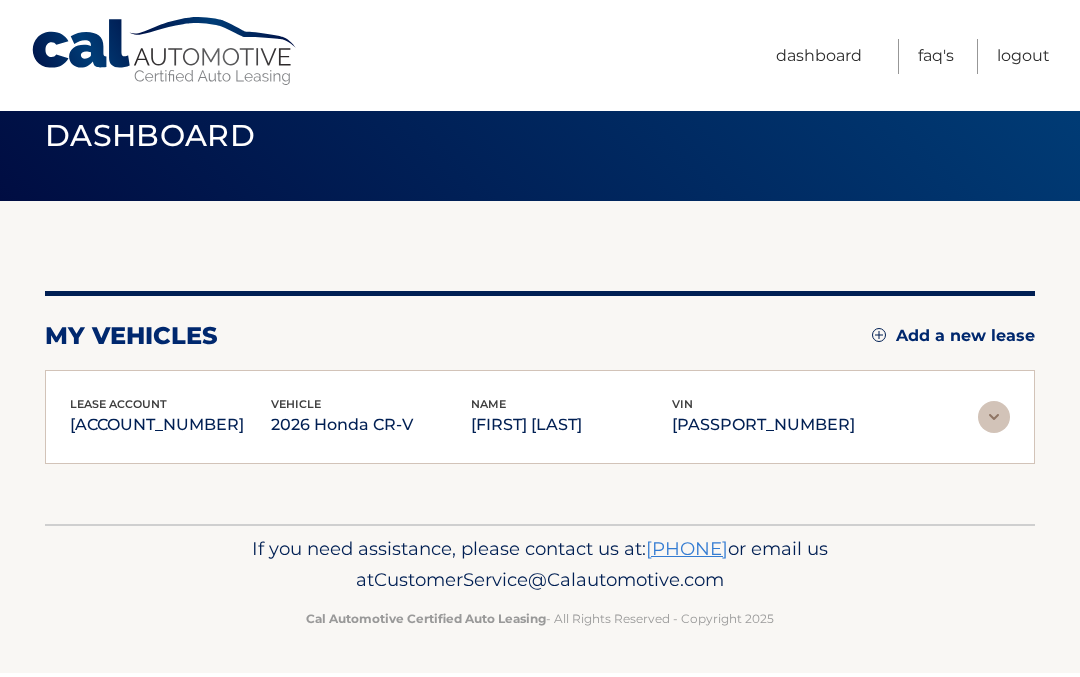 scroll, scrollTop: 39, scrollLeft: 0, axis: vertical 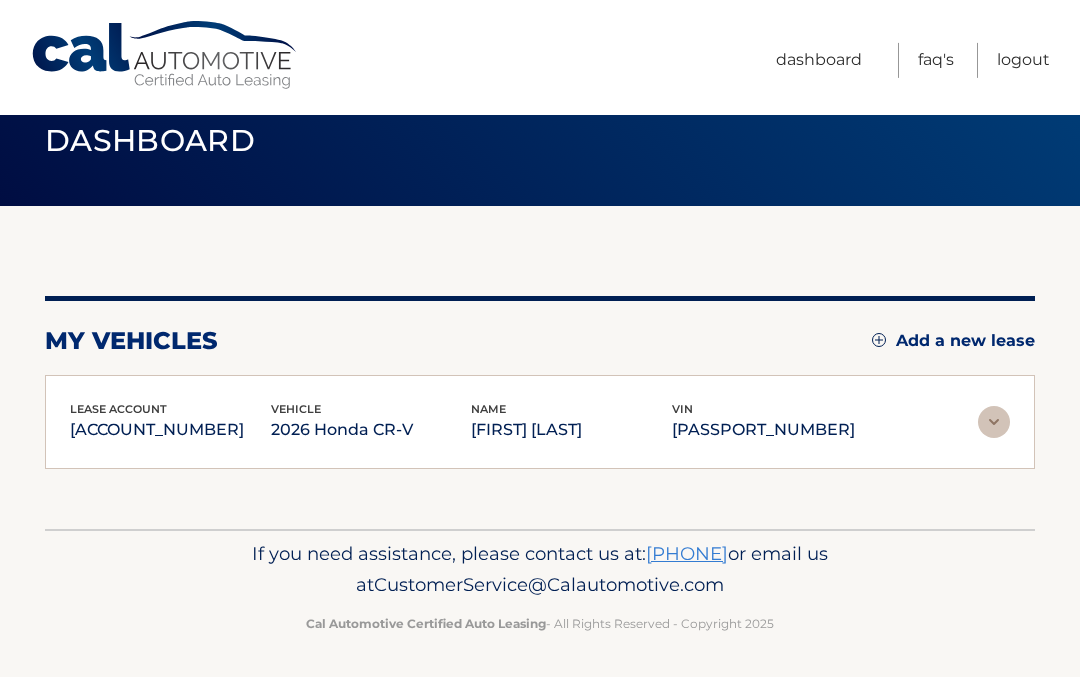 click at bounding box center [994, 422] 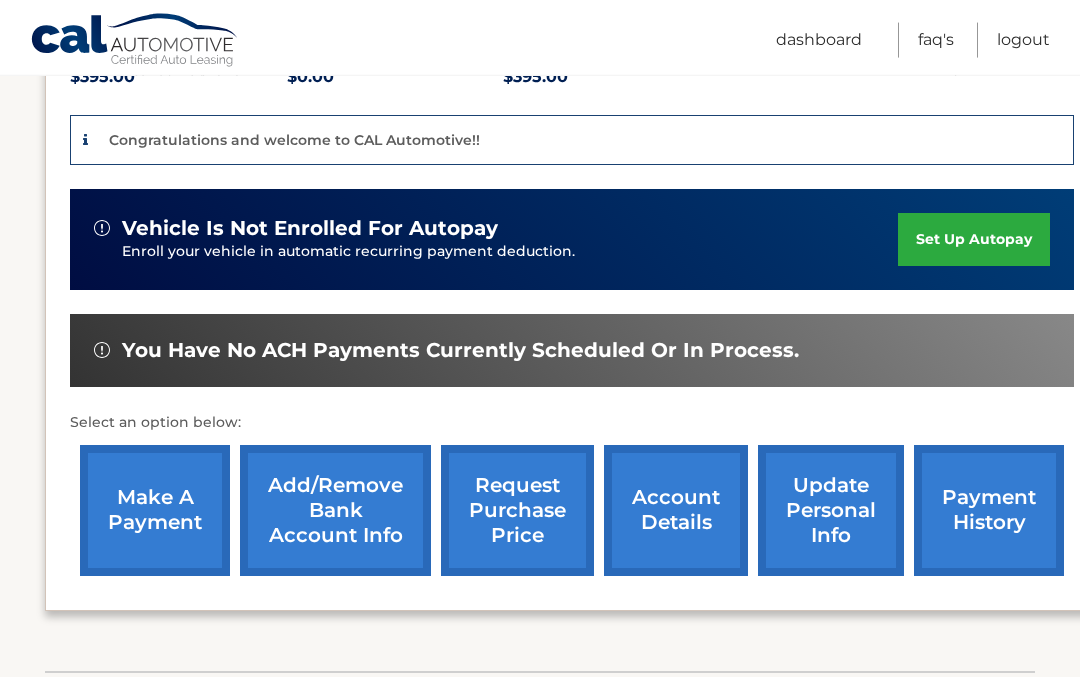 scroll, scrollTop: 465, scrollLeft: 0, axis: vertical 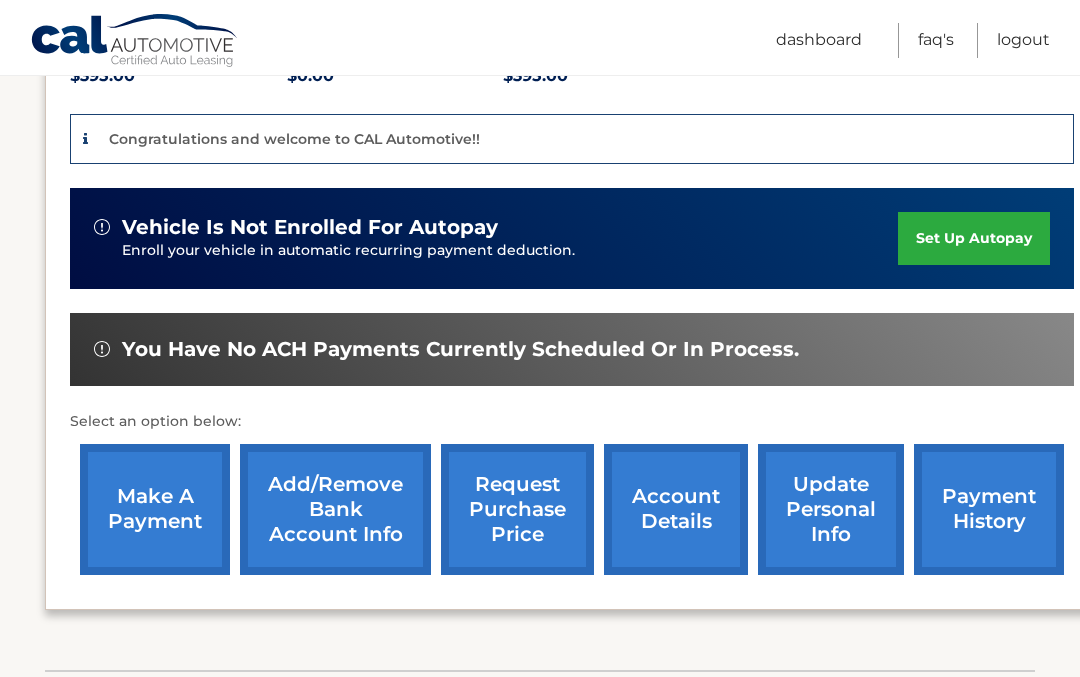 click on "Add/Remove bank account info" at bounding box center (335, 509) 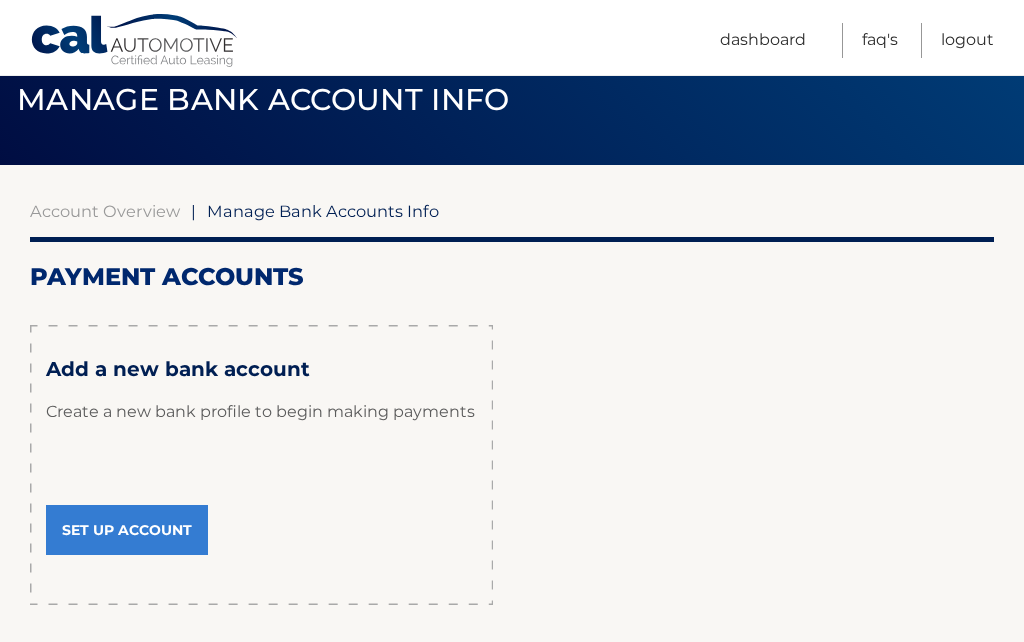 scroll, scrollTop: 100, scrollLeft: 0, axis: vertical 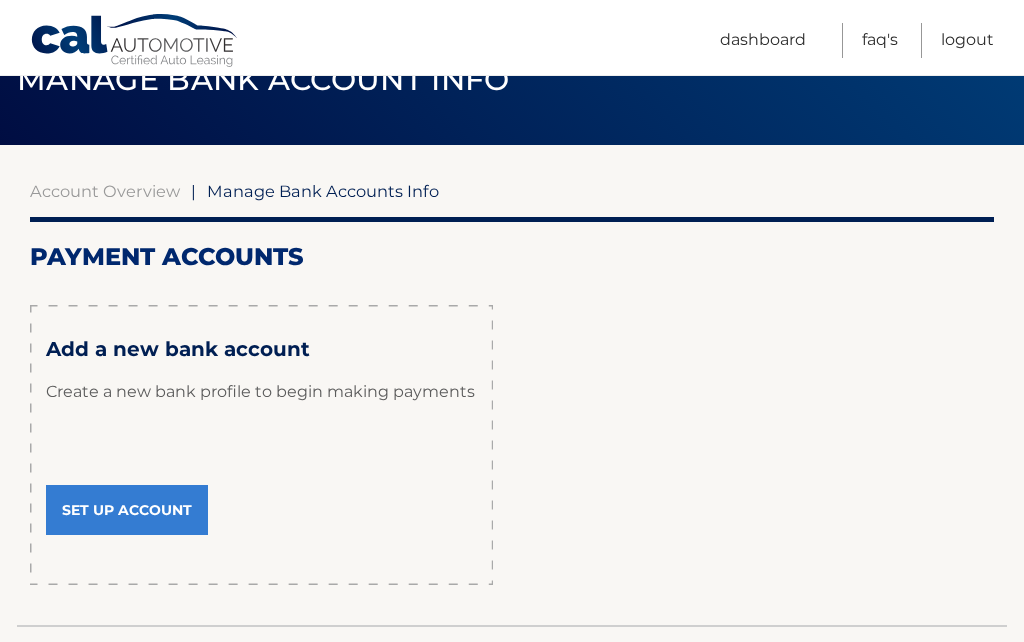 click on "Set Up Account" at bounding box center (127, 510) 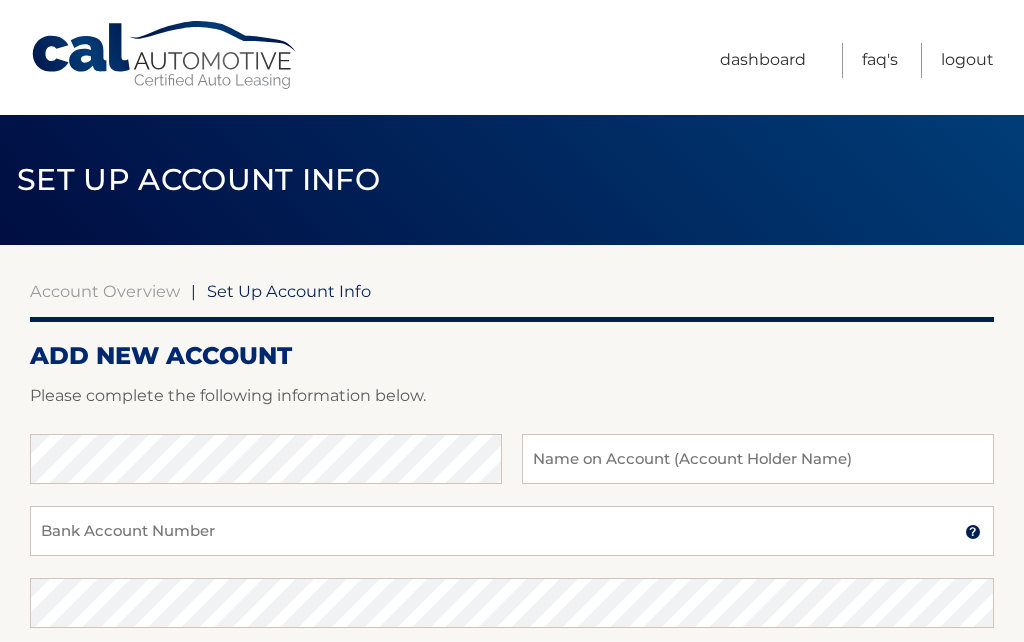 scroll, scrollTop: 0, scrollLeft: 0, axis: both 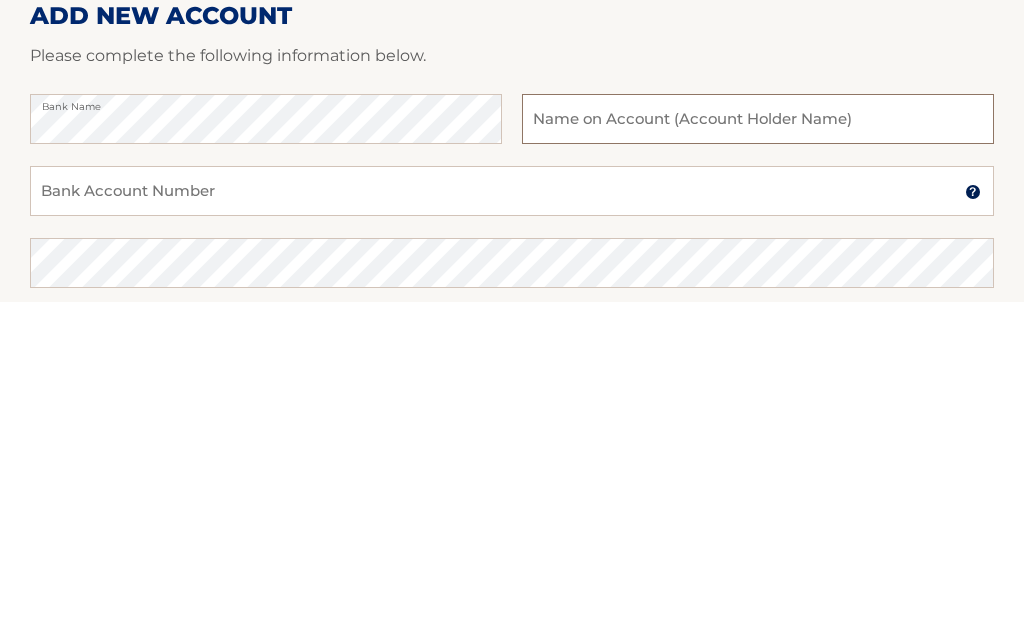 click at bounding box center (758, 459) 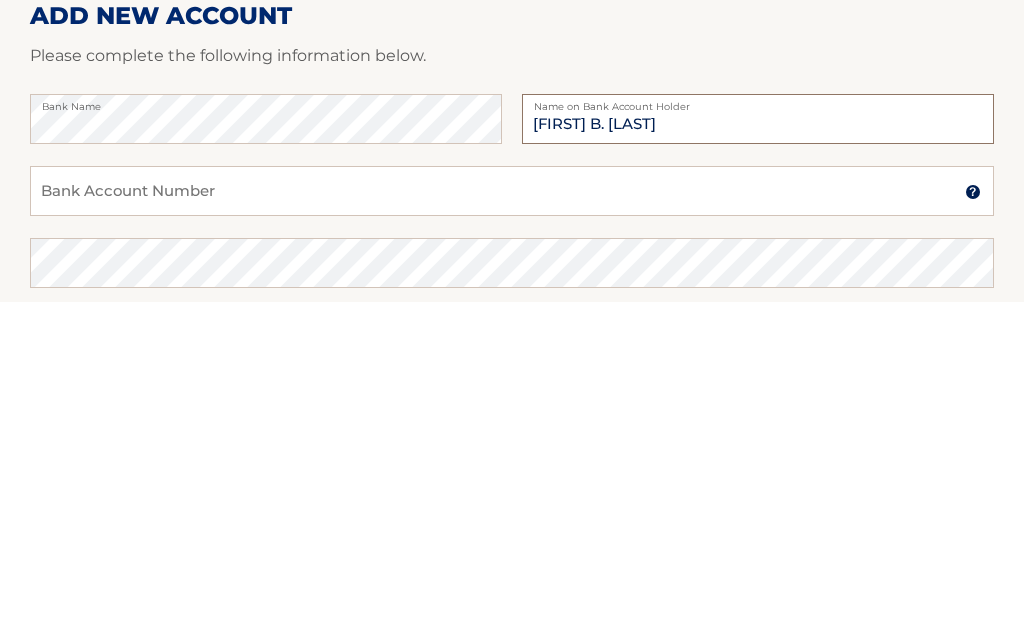 type on "[FIRST] B. [LAST]" 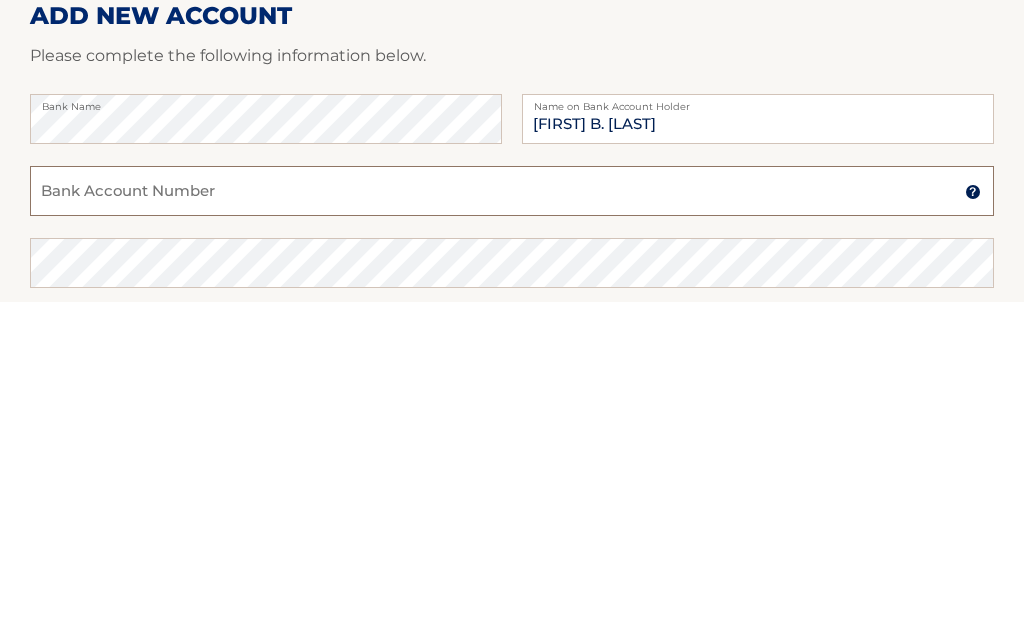 click on "Bank Account Number" at bounding box center [512, 531] 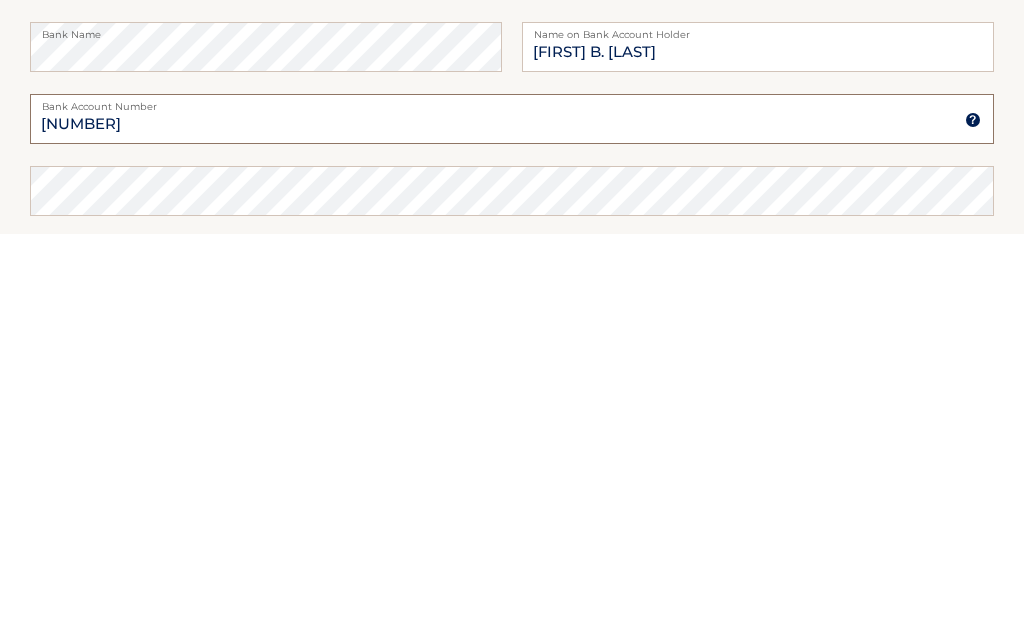 type on "768409179" 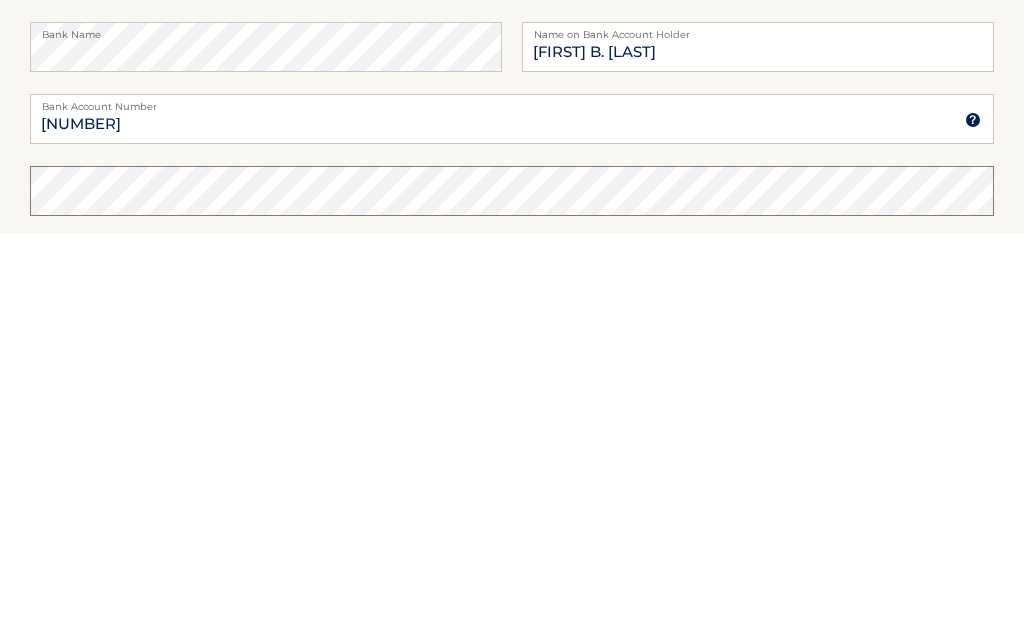 scroll, scrollTop: 76, scrollLeft: 0, axis: vertical 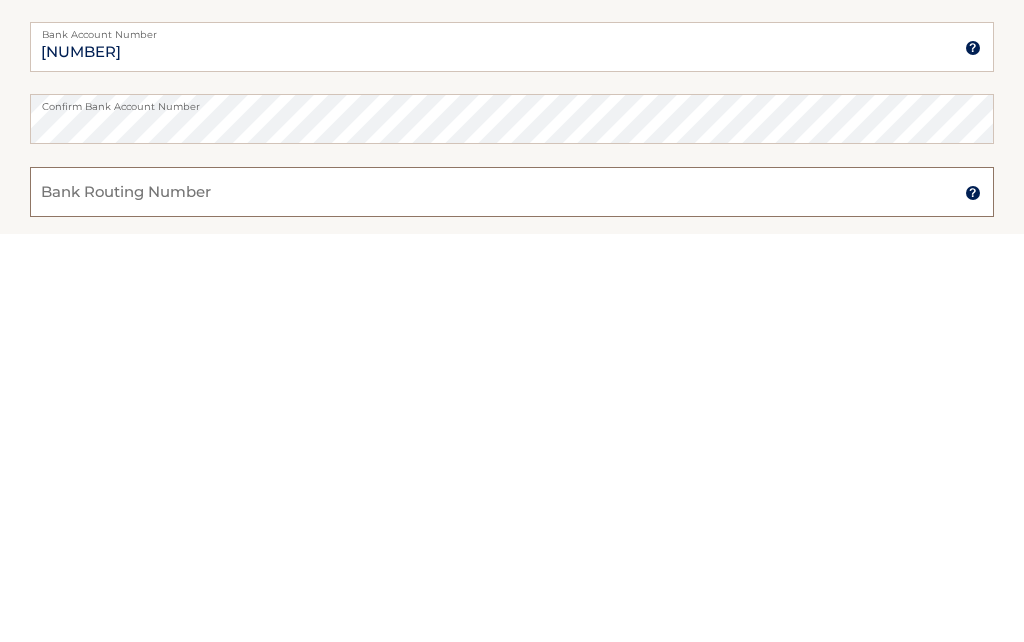 click on "Bank Routing Number" at bounding box center (512, 600) 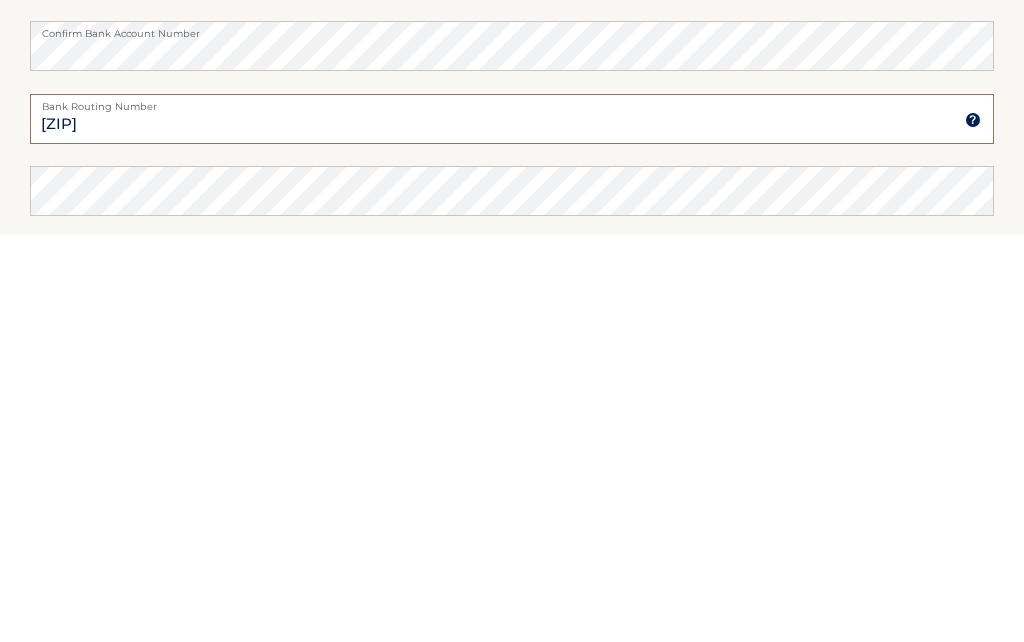 type on "021202337" 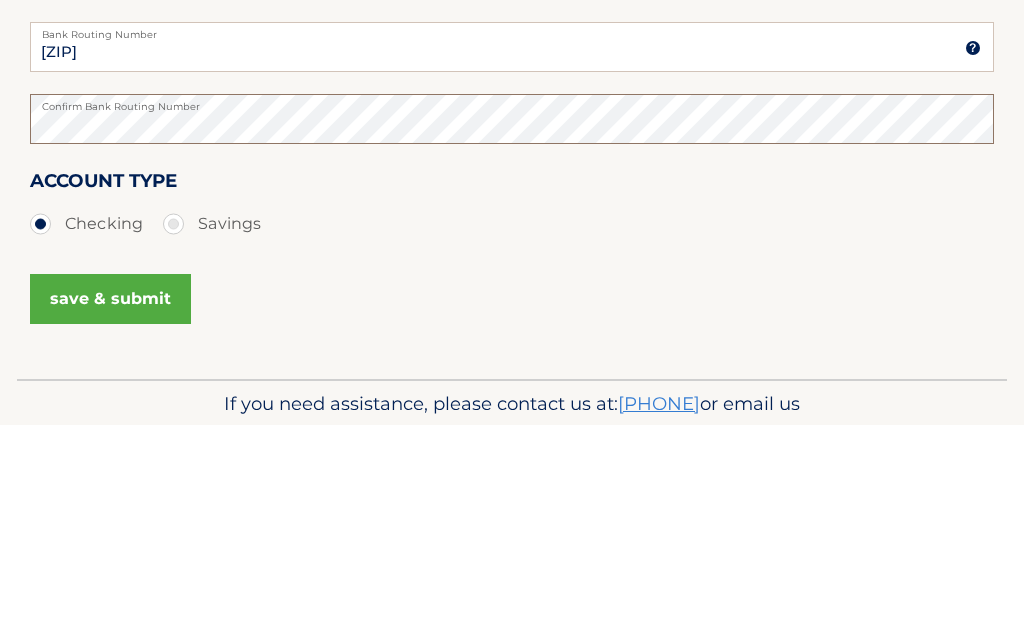 scroll, scrollTop: 413, scrollLeft: 0, axis: vertical 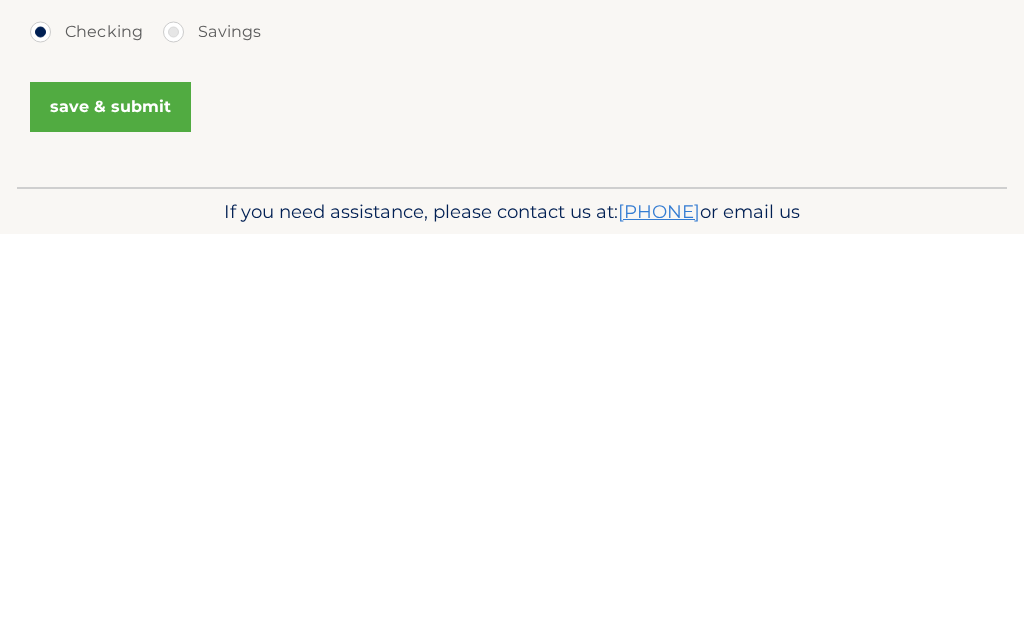 click on "save & submit" at bounding box center [110, 515] 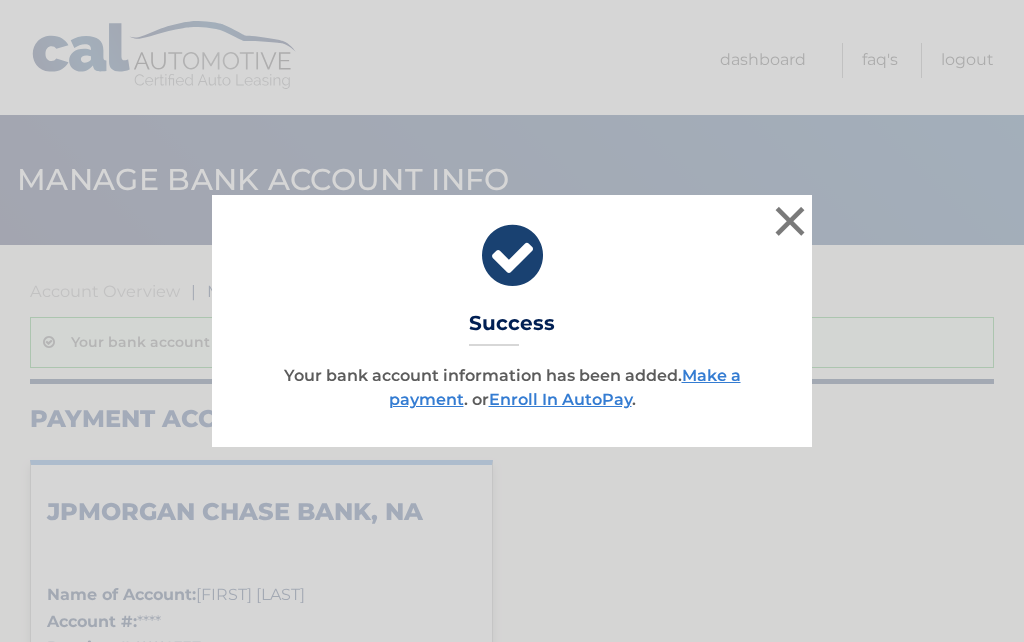scroll, scrollTop: 0, scrollLeft: 0, axis: both 